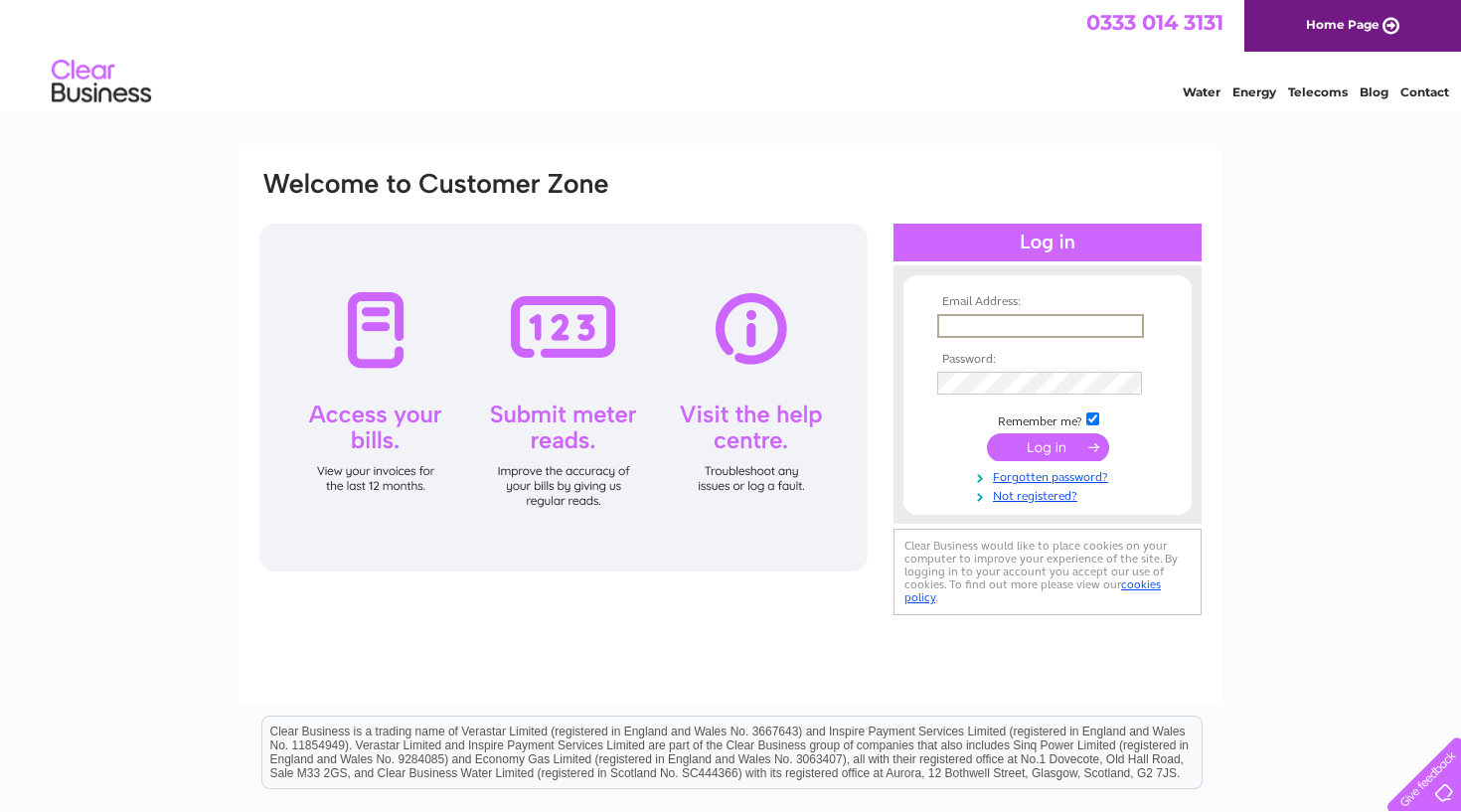 scroll, scrollTop: 0, scrollLeft: 0, axis: both 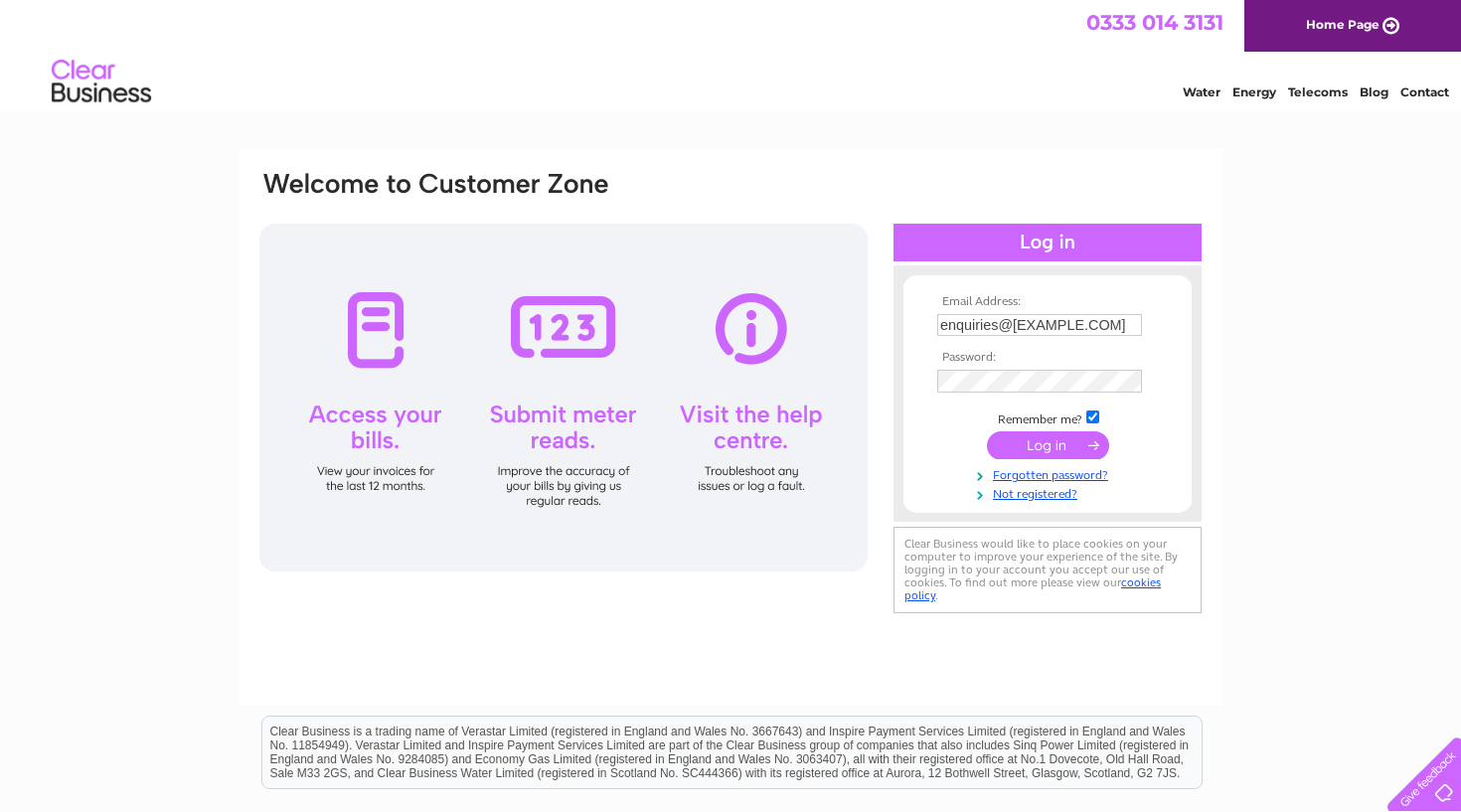 click at bounding box center [1048, 445] 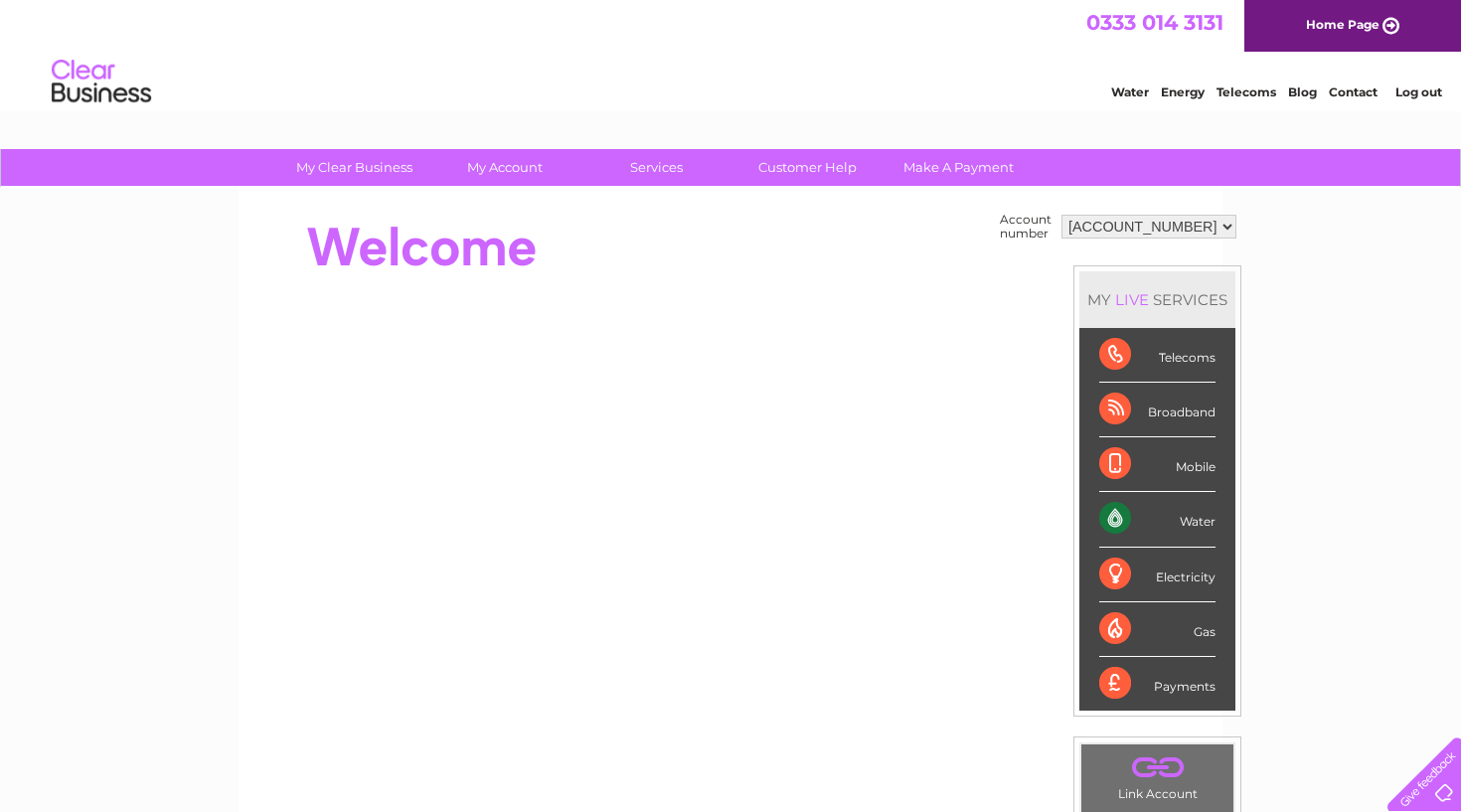 scroll, scrollTop: 0, scrollLeft: 0, axis: both 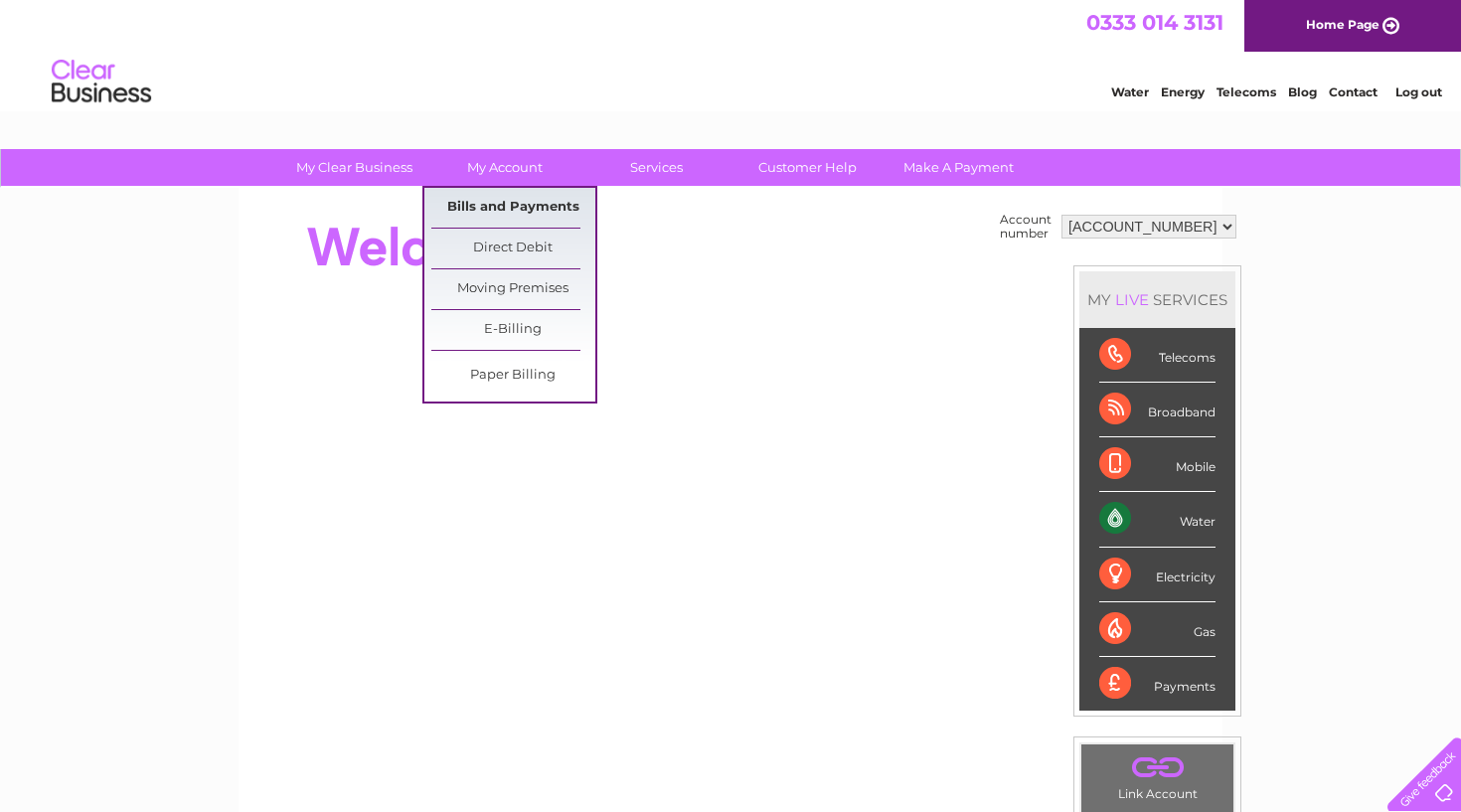 click on "Bills and Payments" at bounding box center (513, 208) 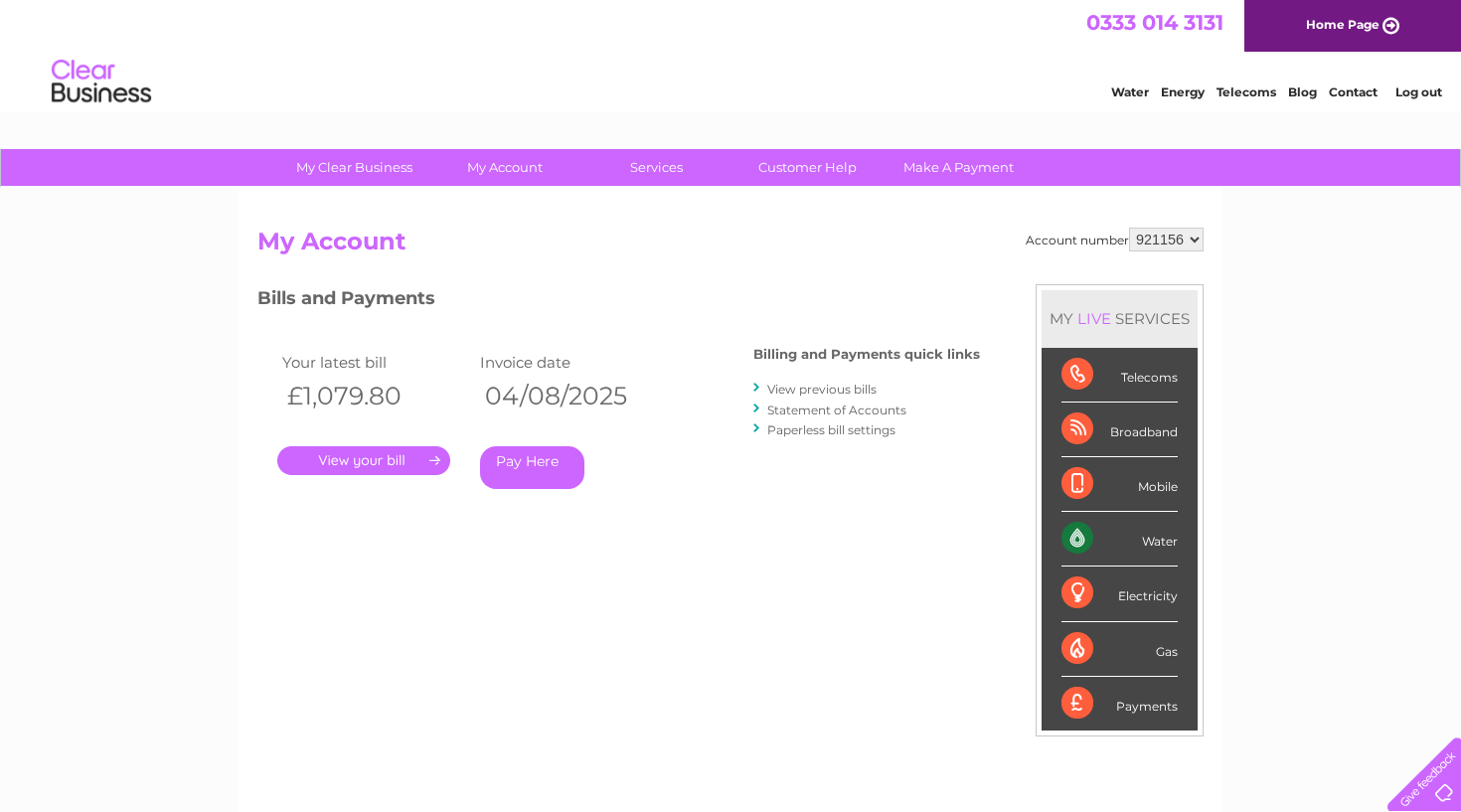 scroll, scrollTop: 0, scrollLeft: 0, axis: both 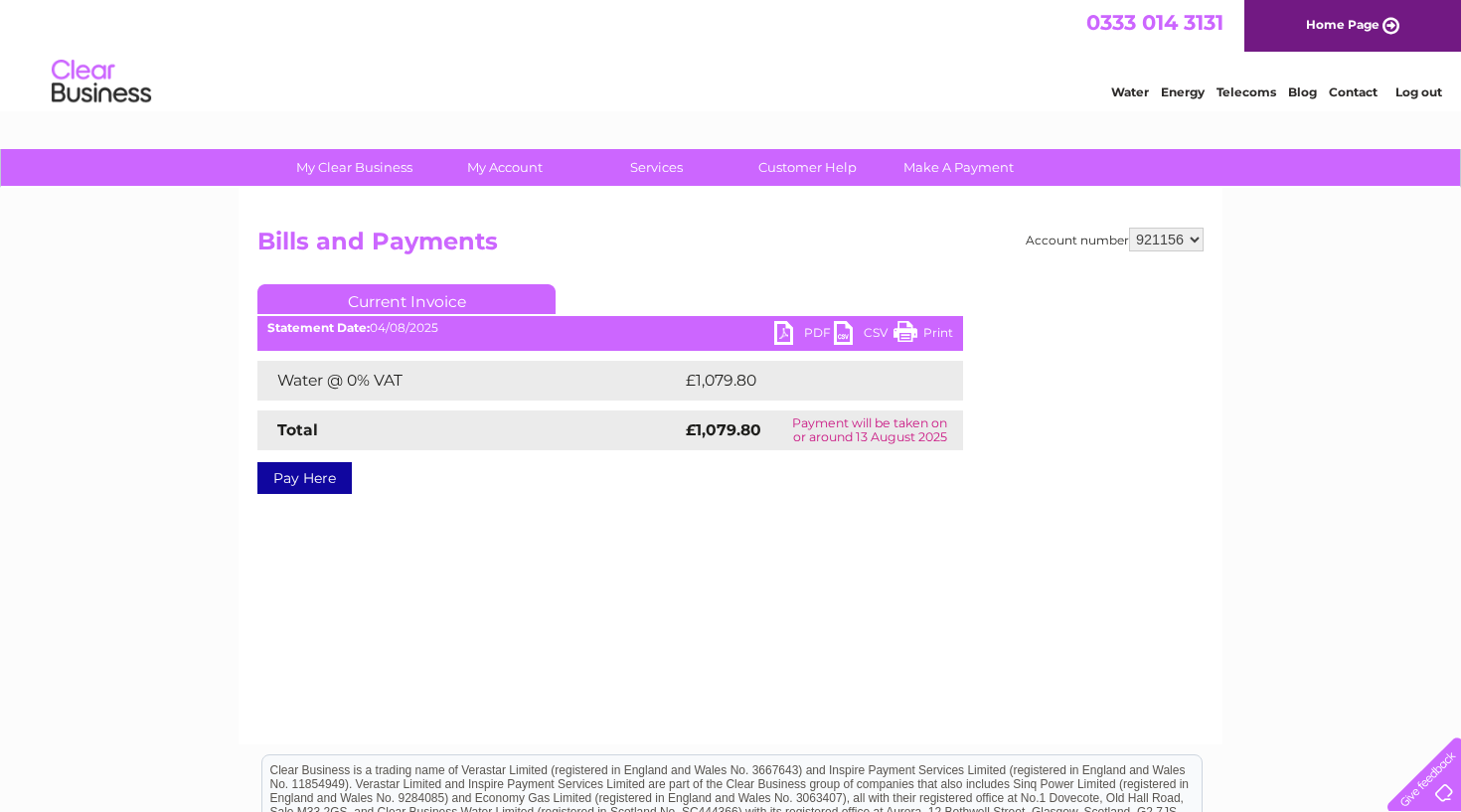 click on "PDF" at bounding box center (804, 335) 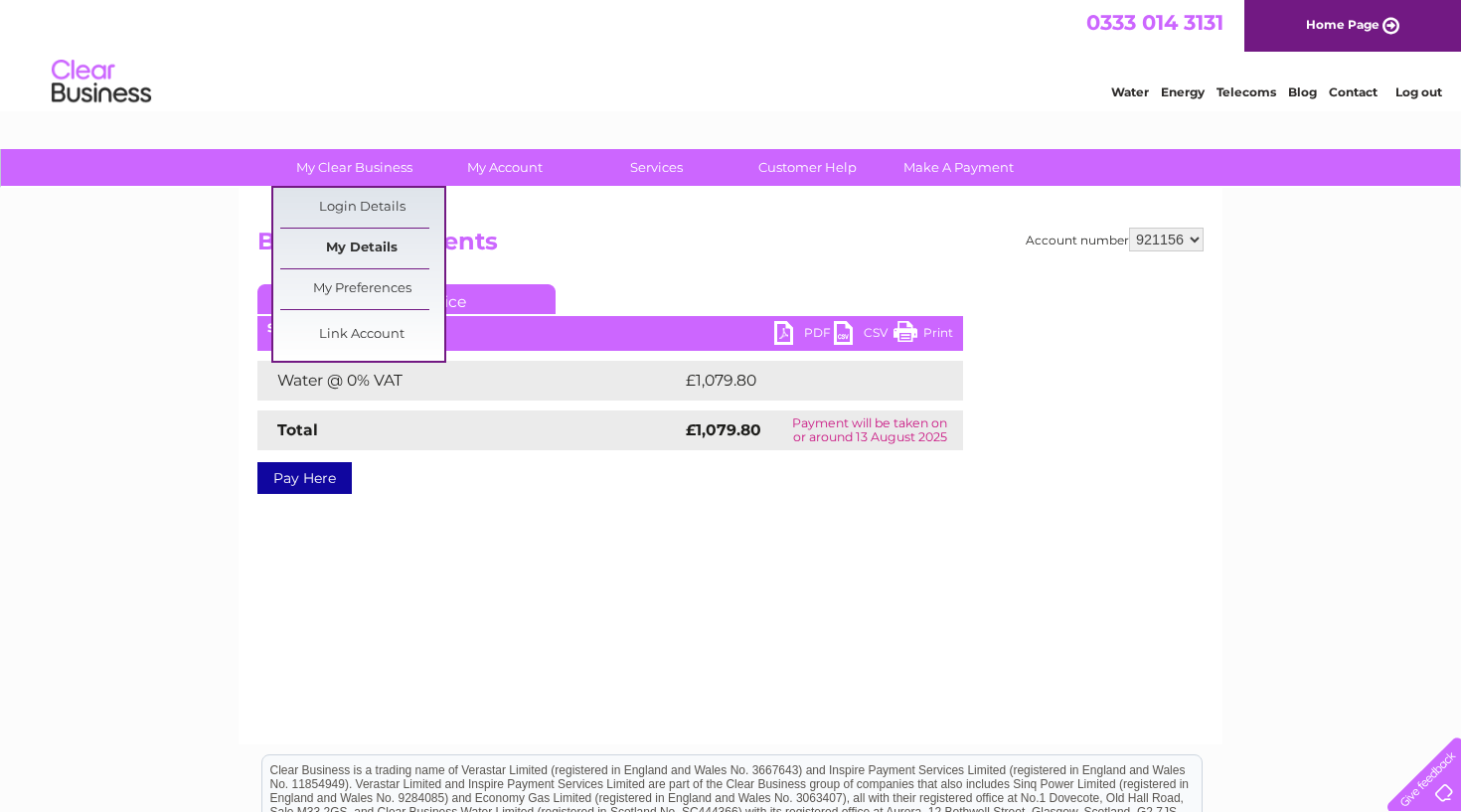 click on "My Details" at bounding box center [362, 248] 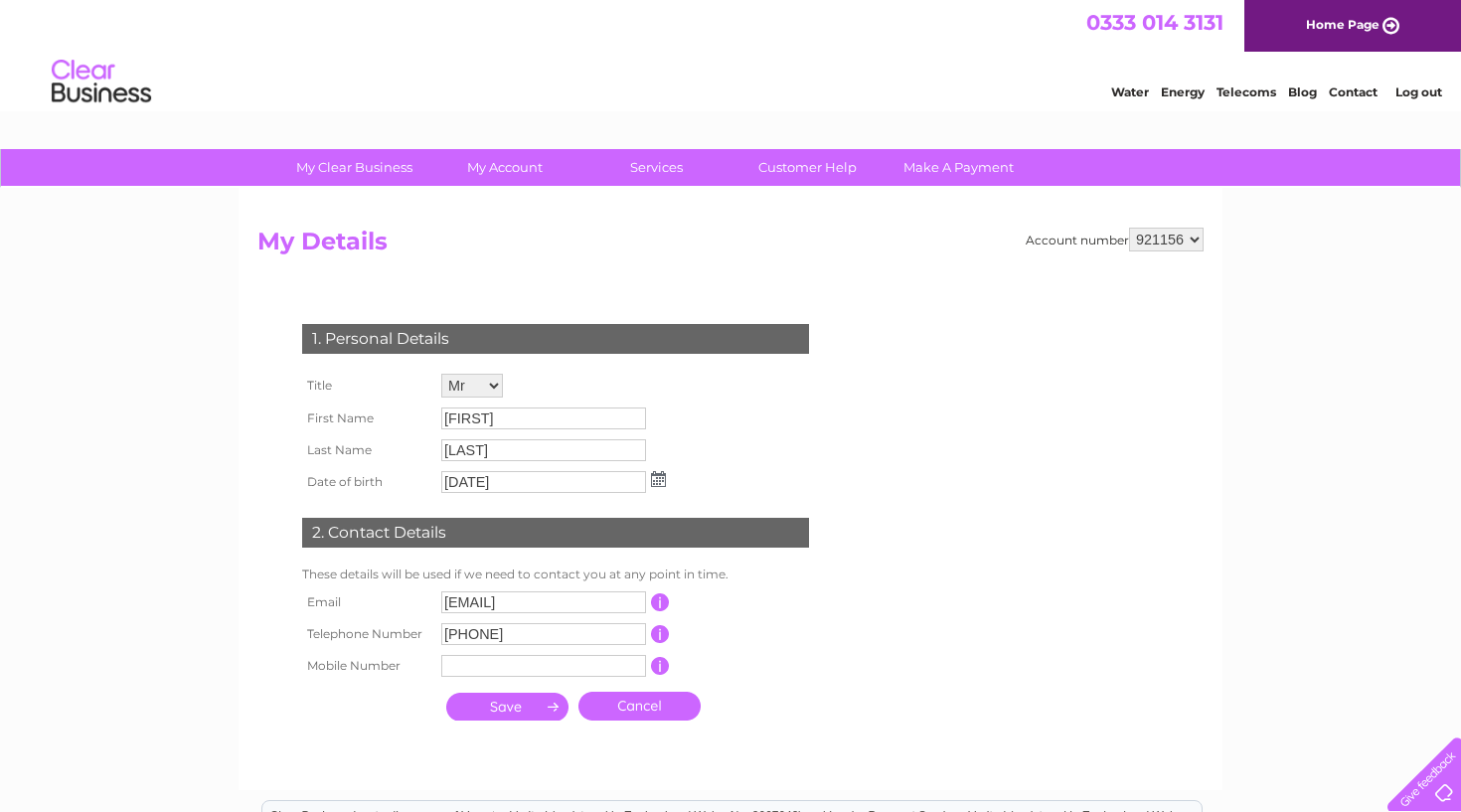 scroll, scrollTop: 0, scrollLeft: 0, axis: both 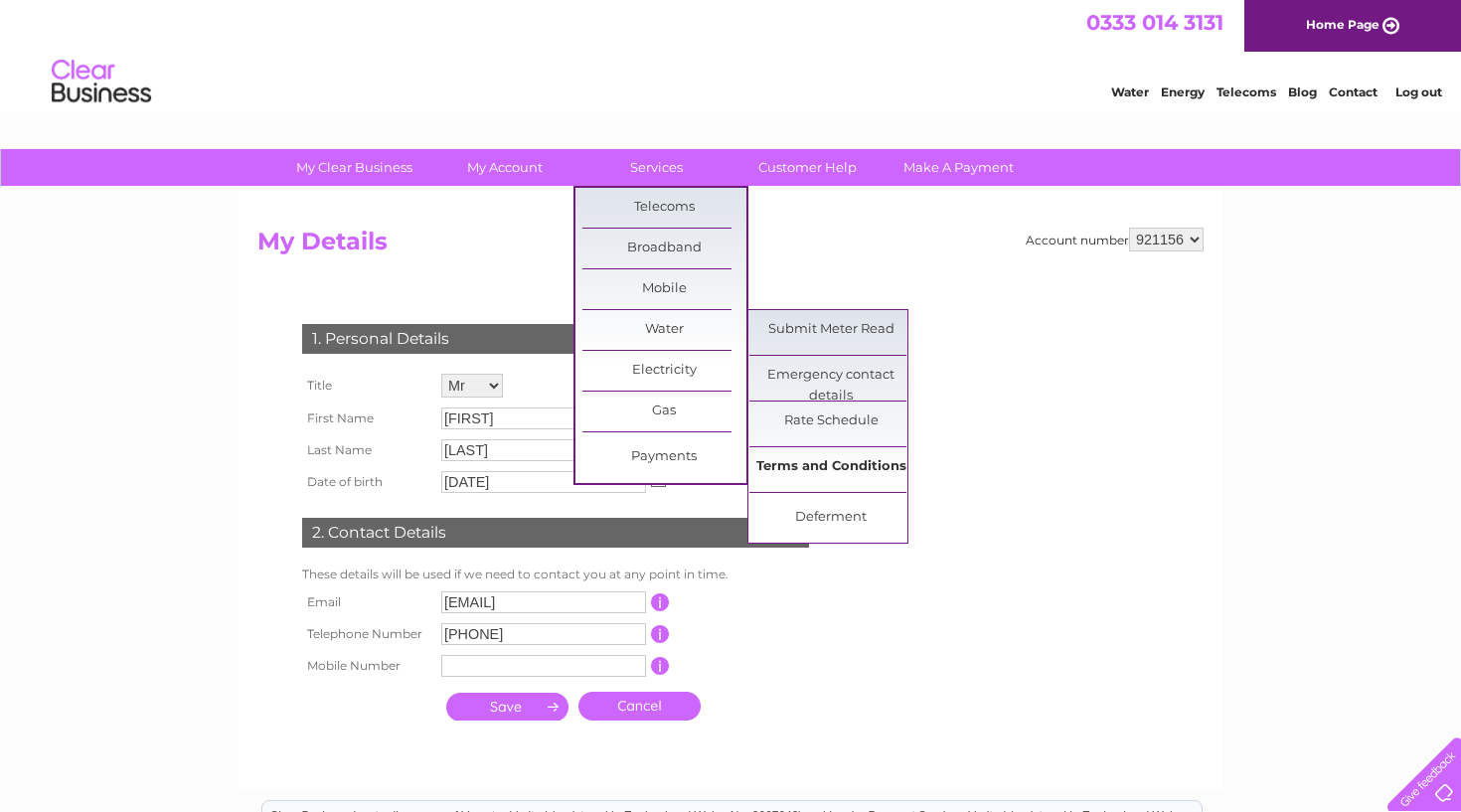 click on "Terms and Conditions" at bounding box center (831, 467) 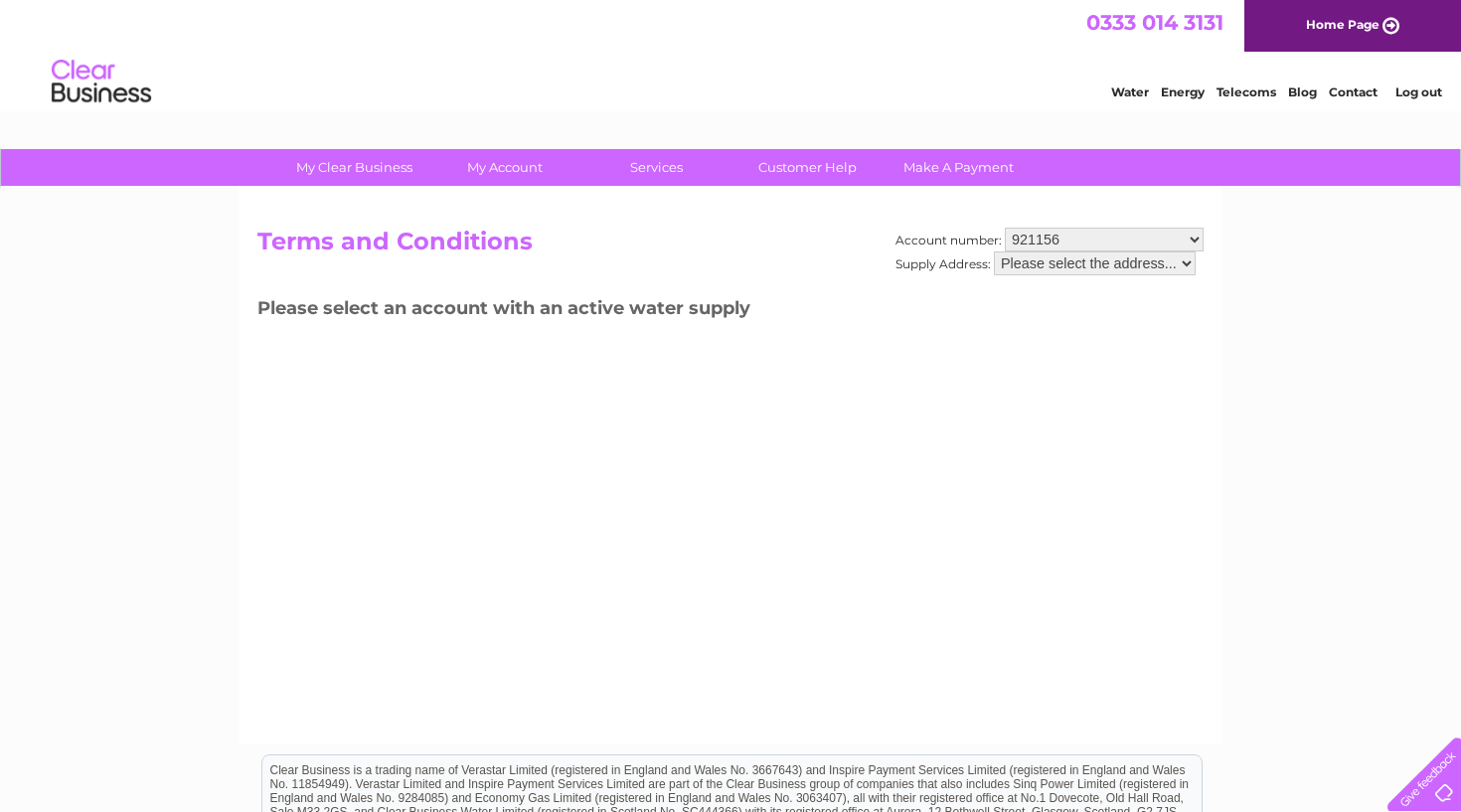 scroll, scrollTop: 0, scrollLeft: 0, axis: both 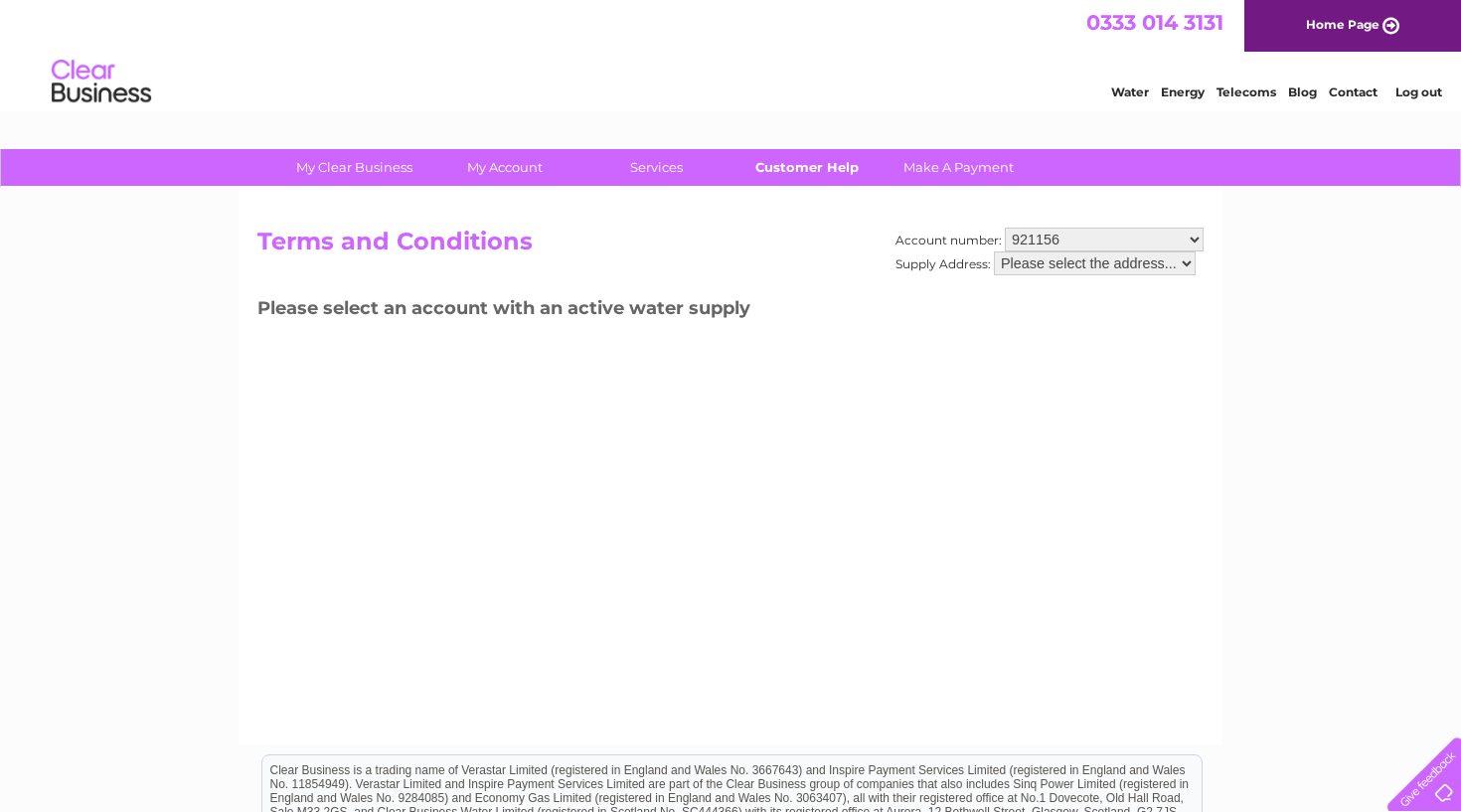 click on "Customer Help" at bounding box center [807, 167] 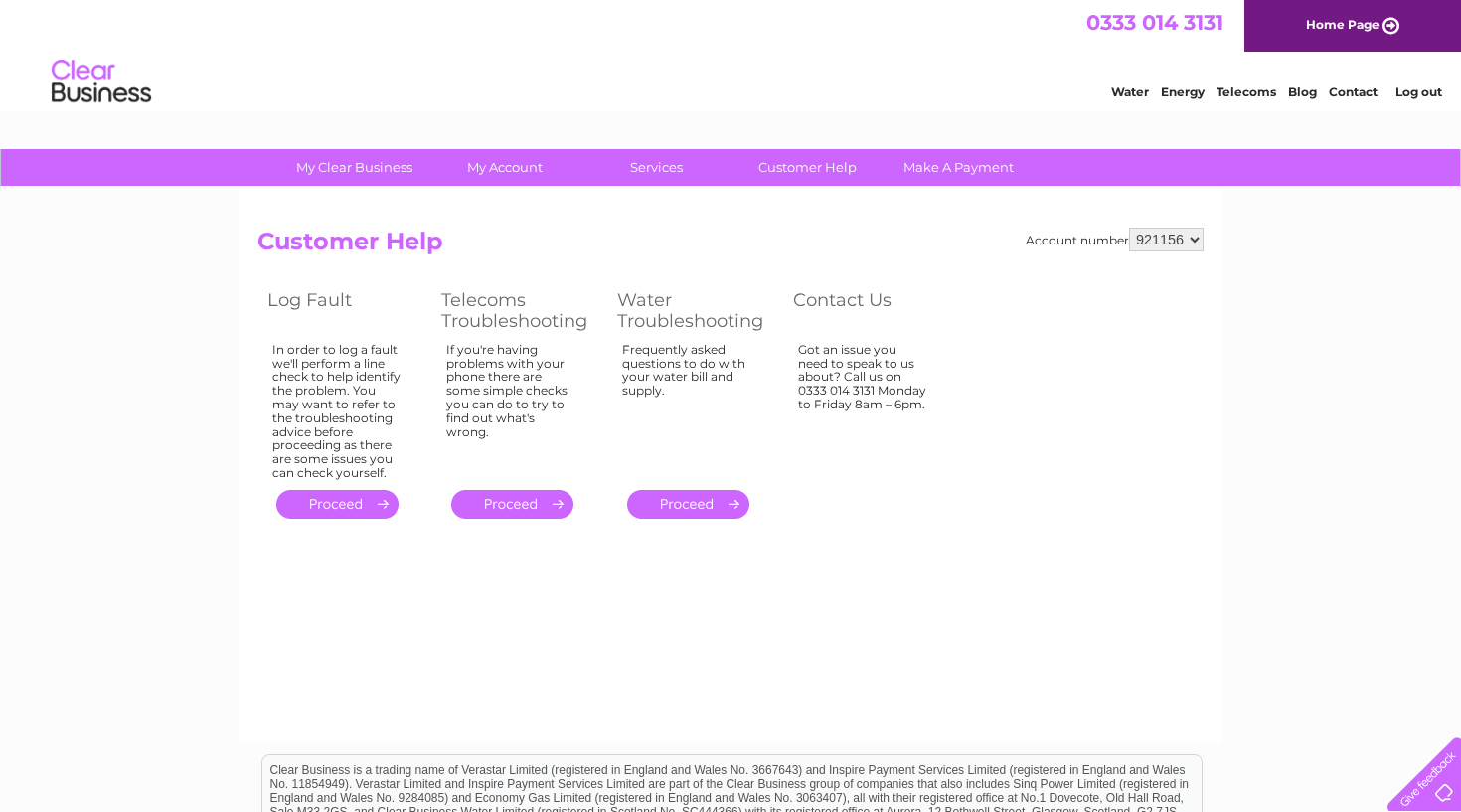 scroll, scrollTop: 0, scrollLeft: 0, axis: both 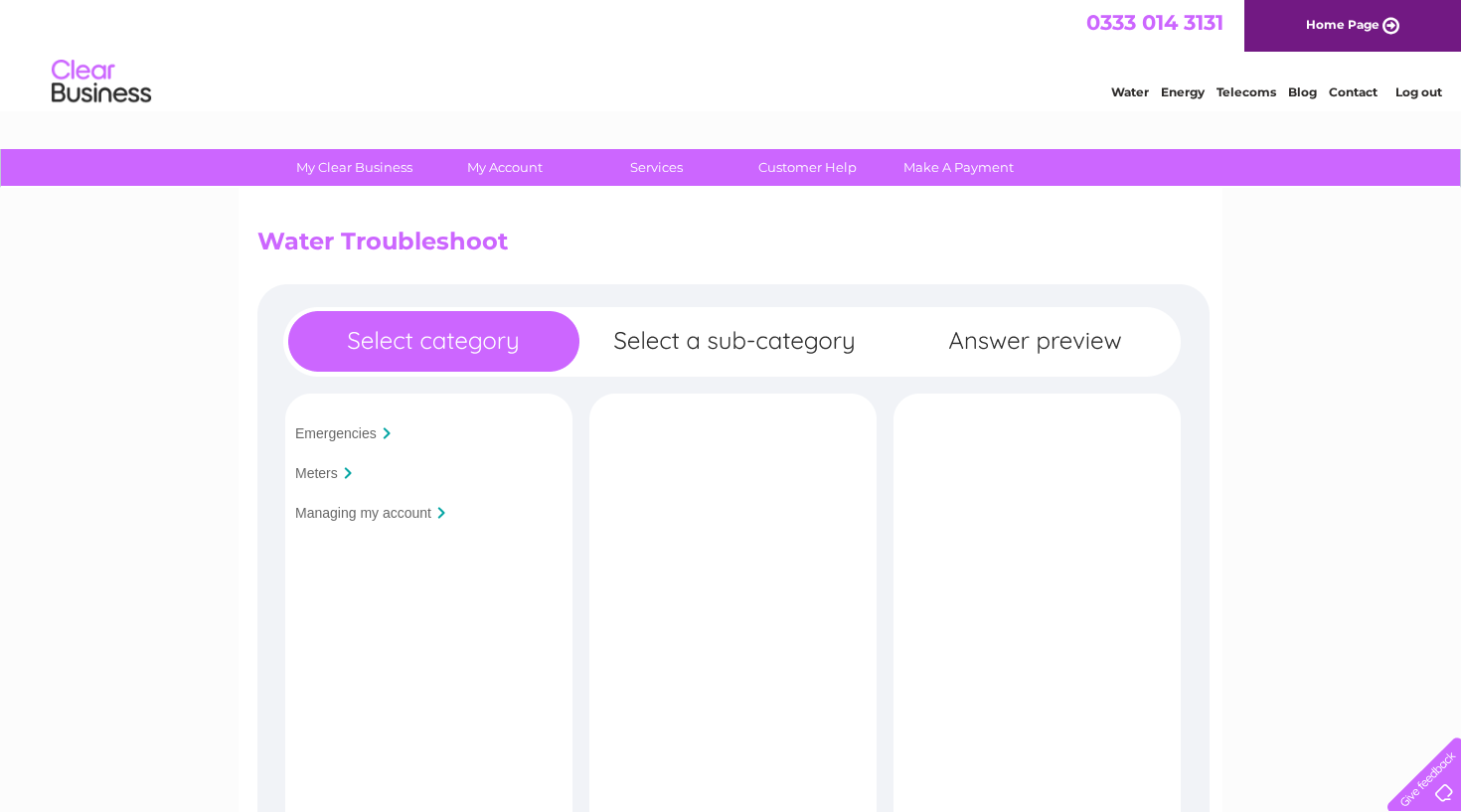 click at bounding box center (441, 513) 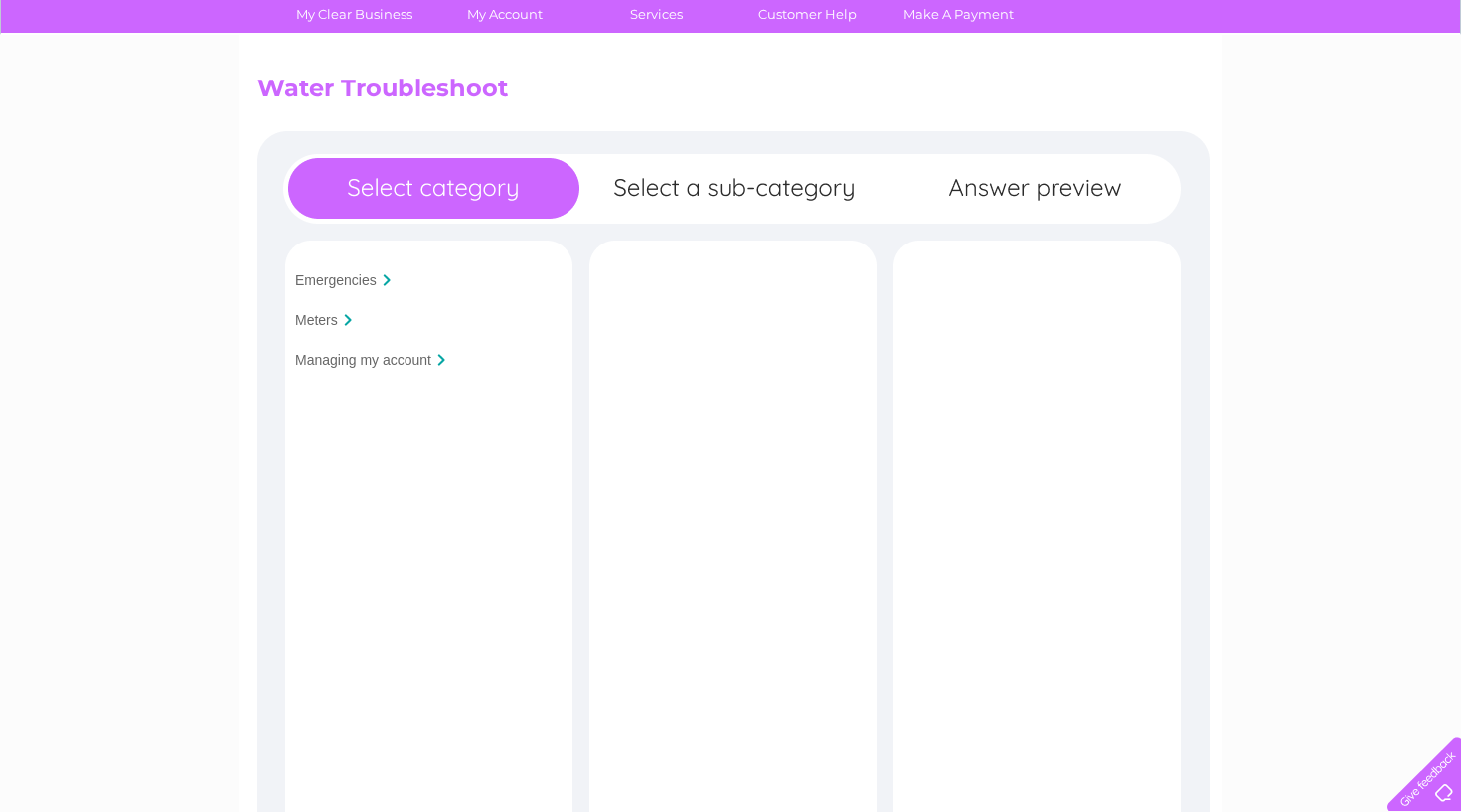 scroll, scrollTop: 148, scrollLeft: 0, axis: vertical 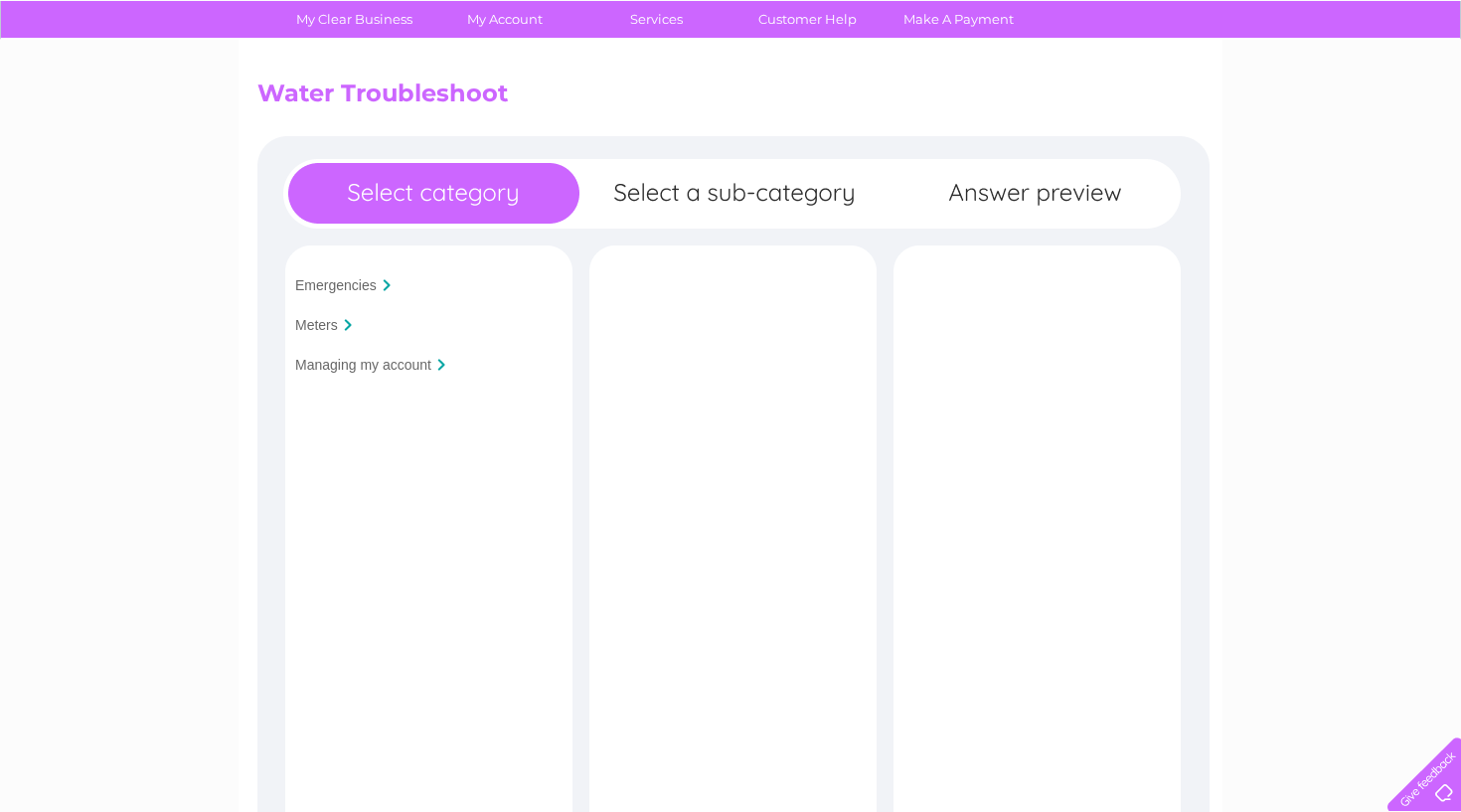 click on "Managing my account" at bounding box center (363, 365) 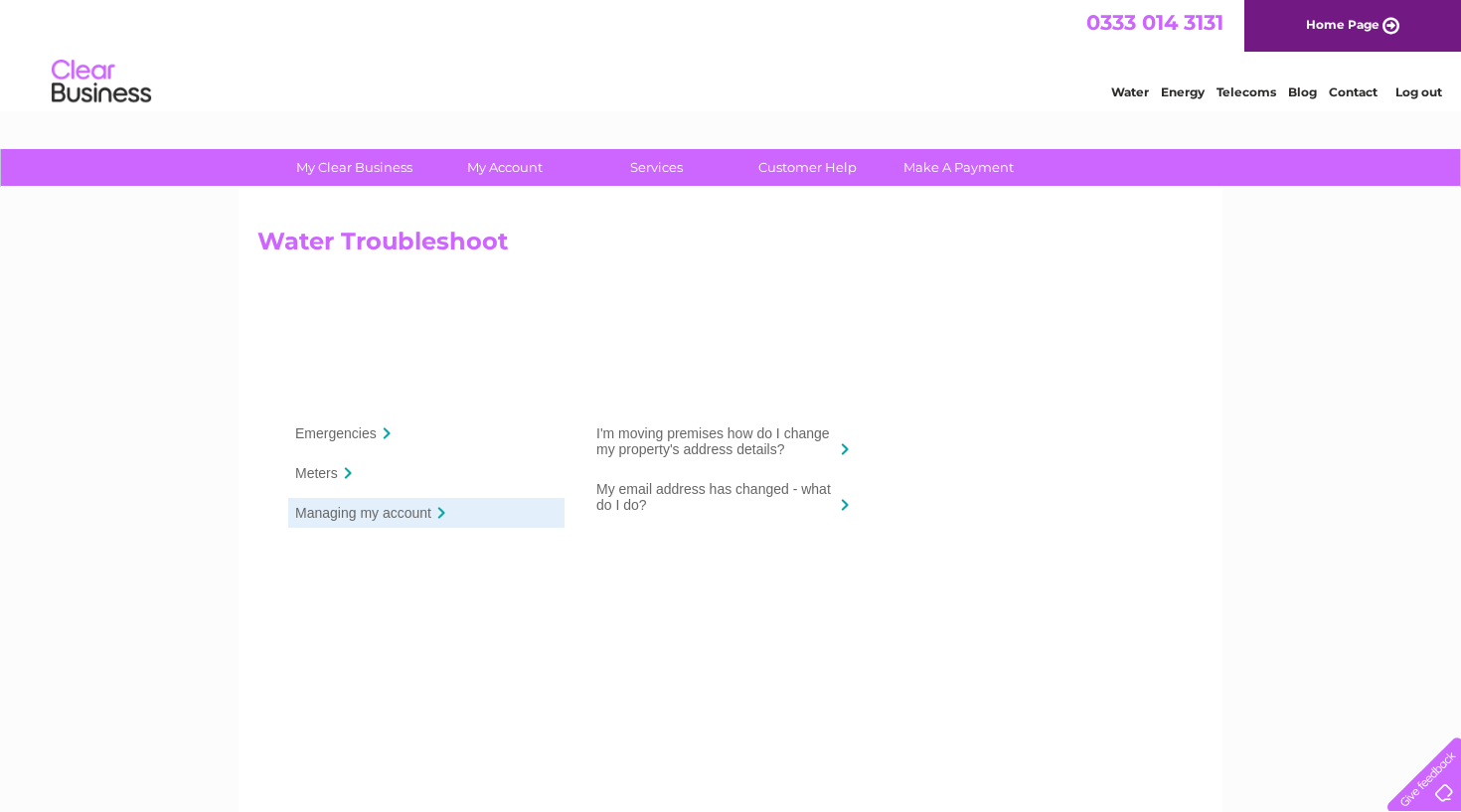 scroll, scrollTop: 0, scrollLeft: 0, axis: both 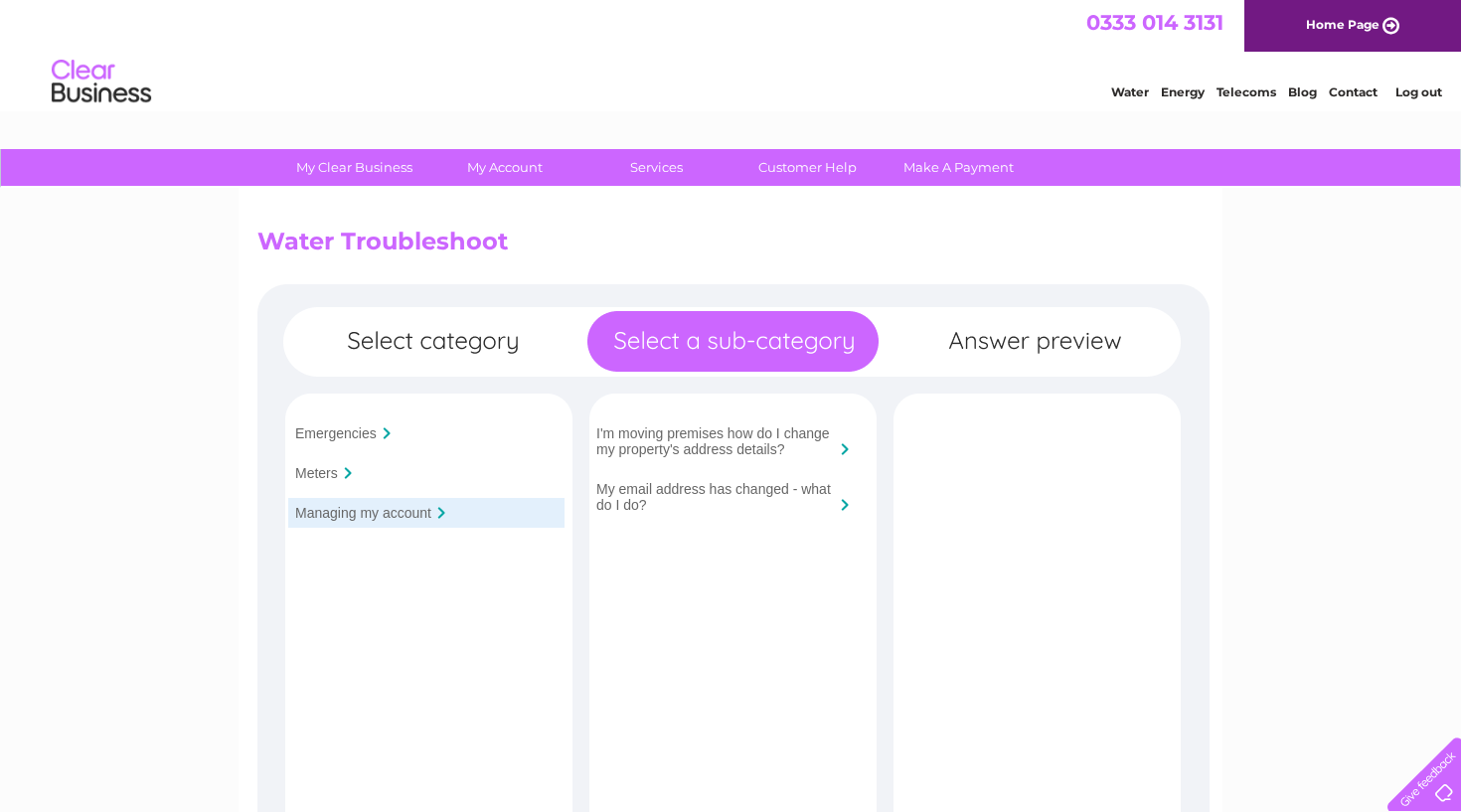 click on "Contact" at bounding box center [1353, 91] 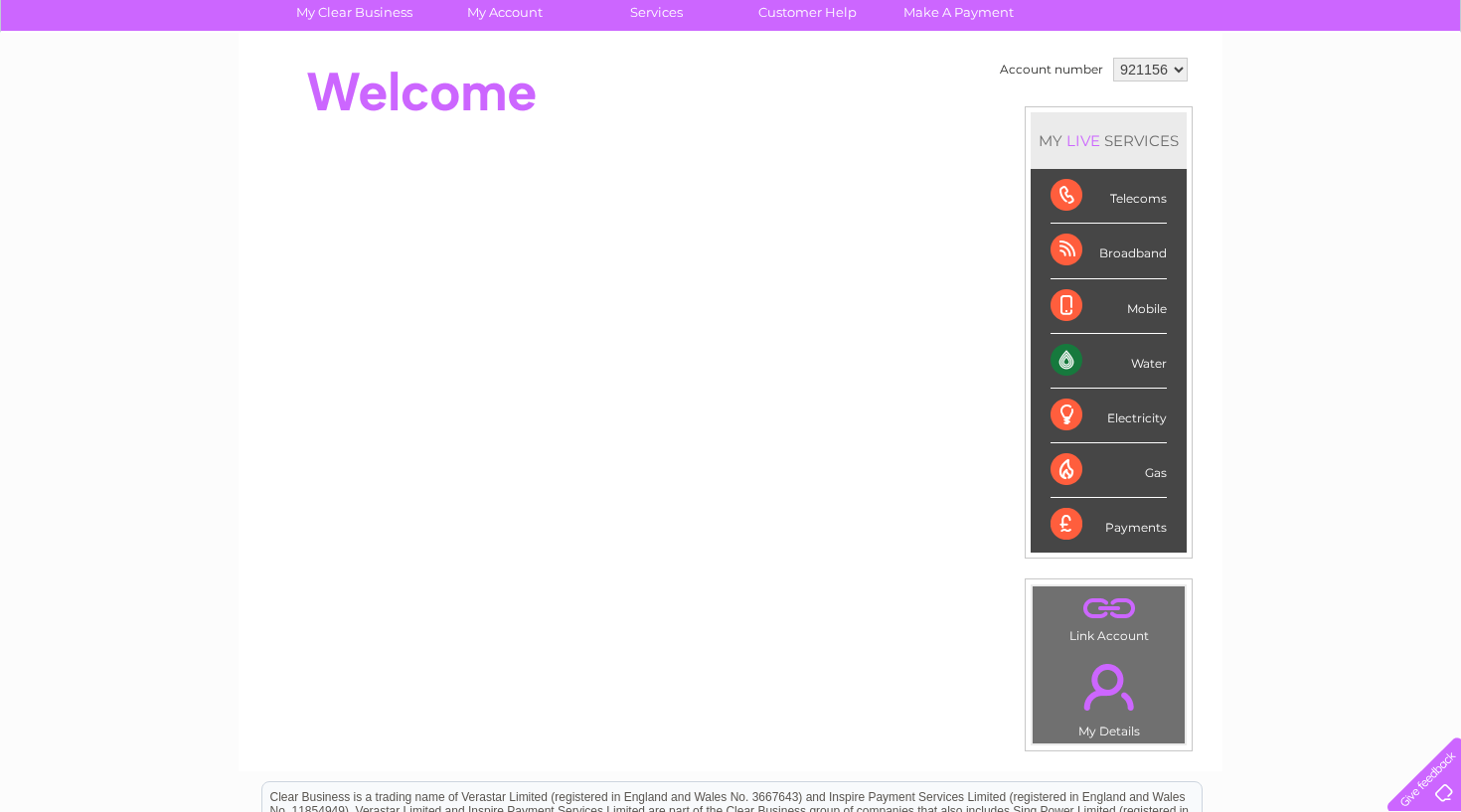 scroll, scrollTop: 157, scrollLeft: 0, axis: vertical 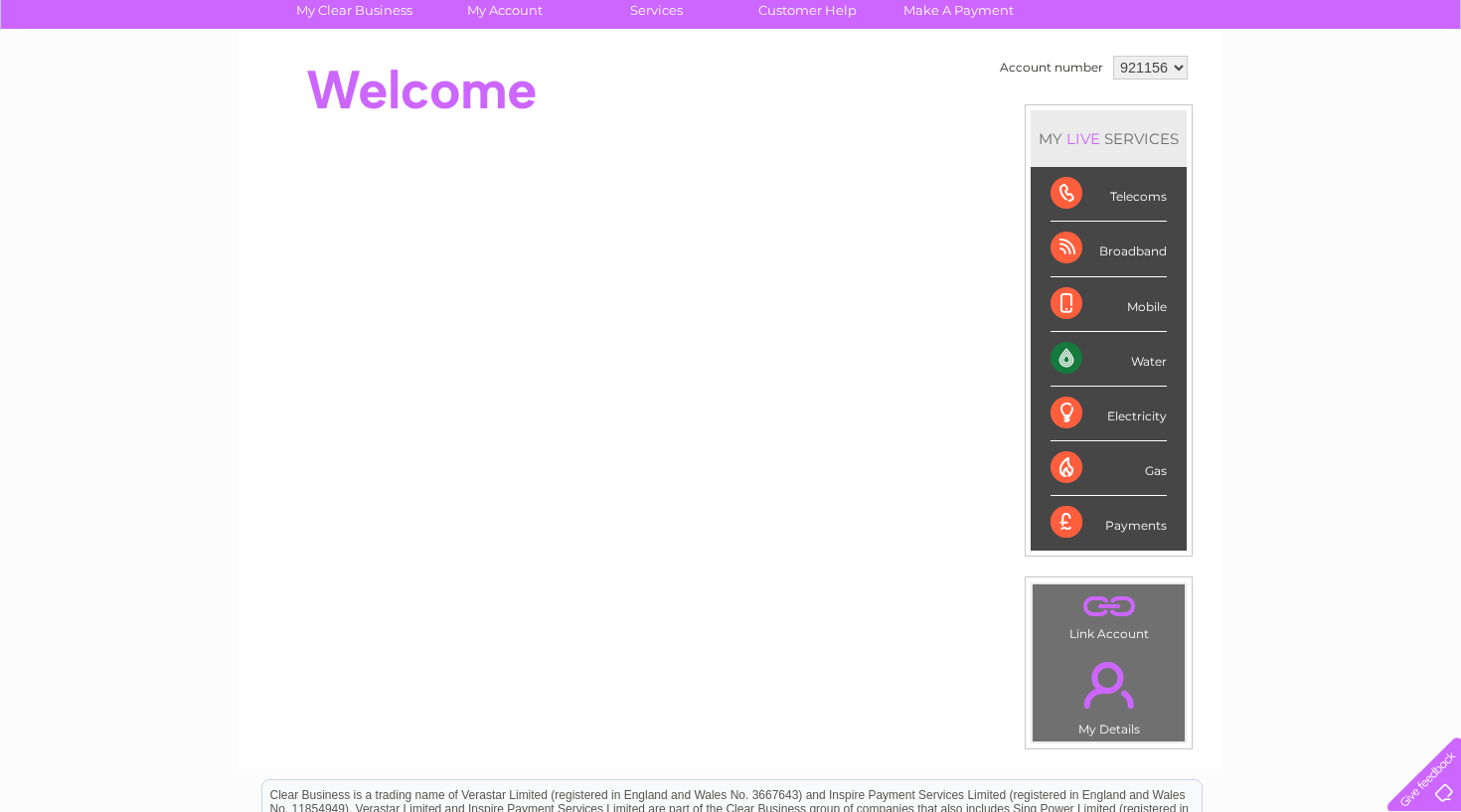 click on "Water" at bounding box center [1108, 359] 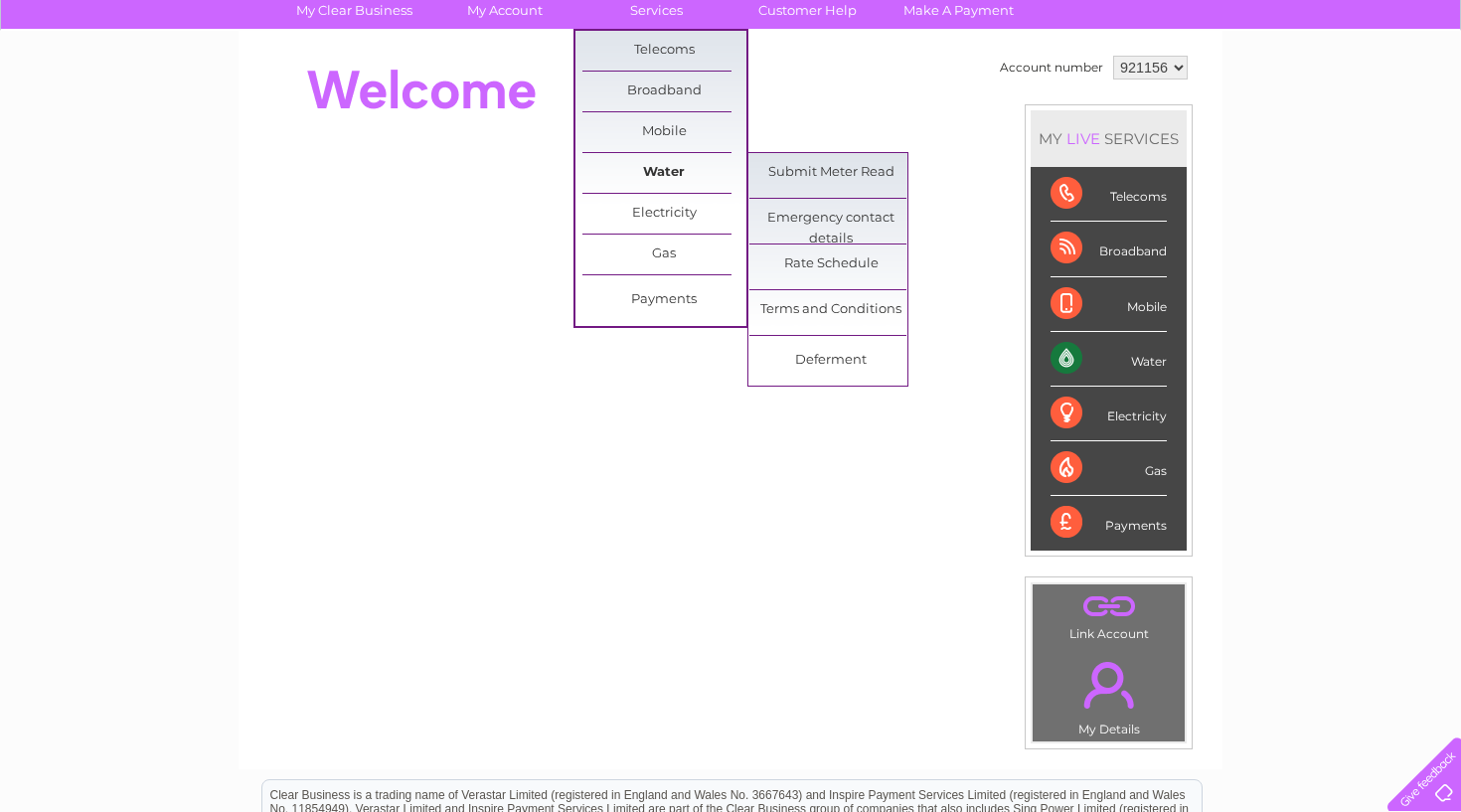 click on "Water" at bounding box center [664, 173] 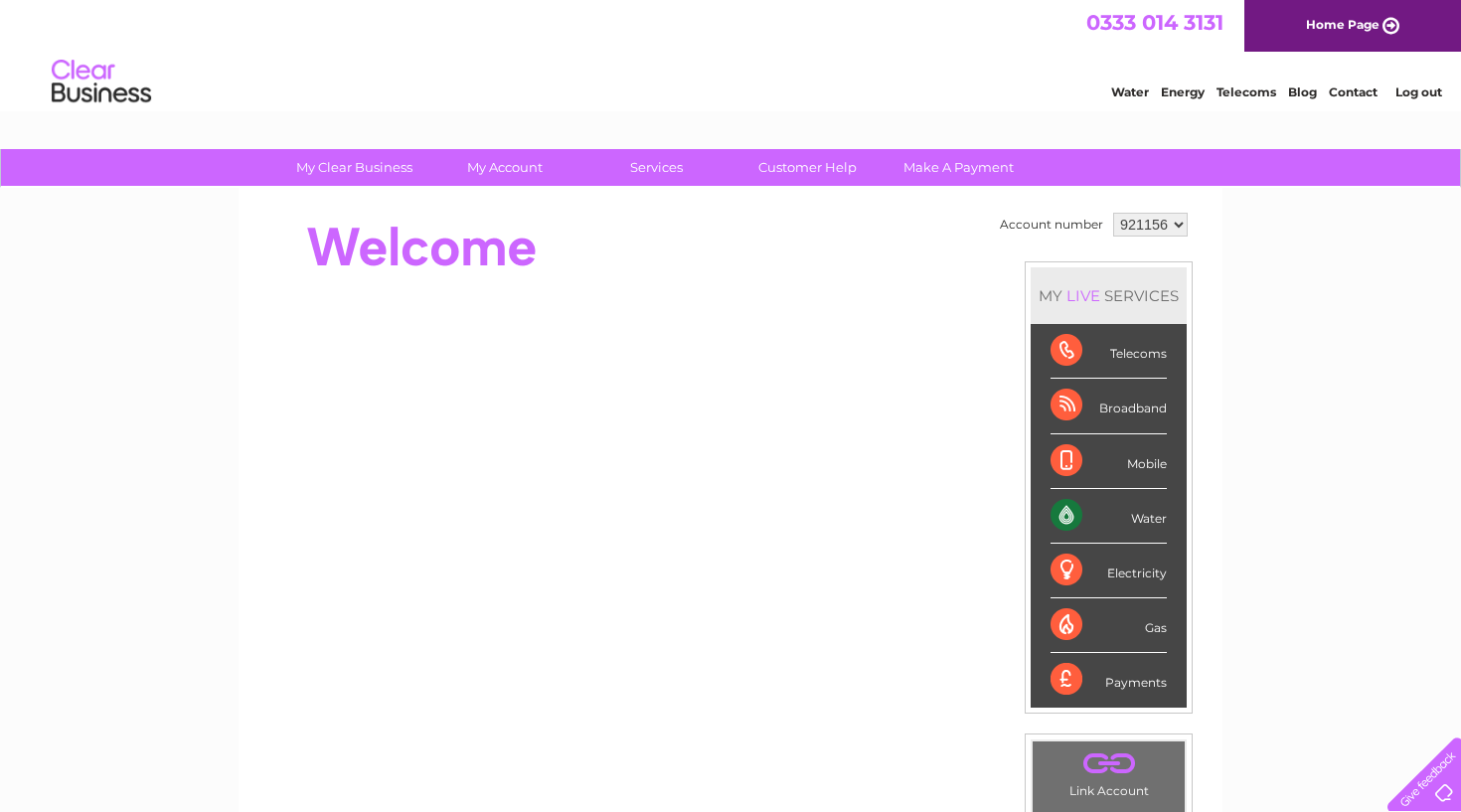 scroll, scrollTop: 0, scrollLeft: 0, axis: both 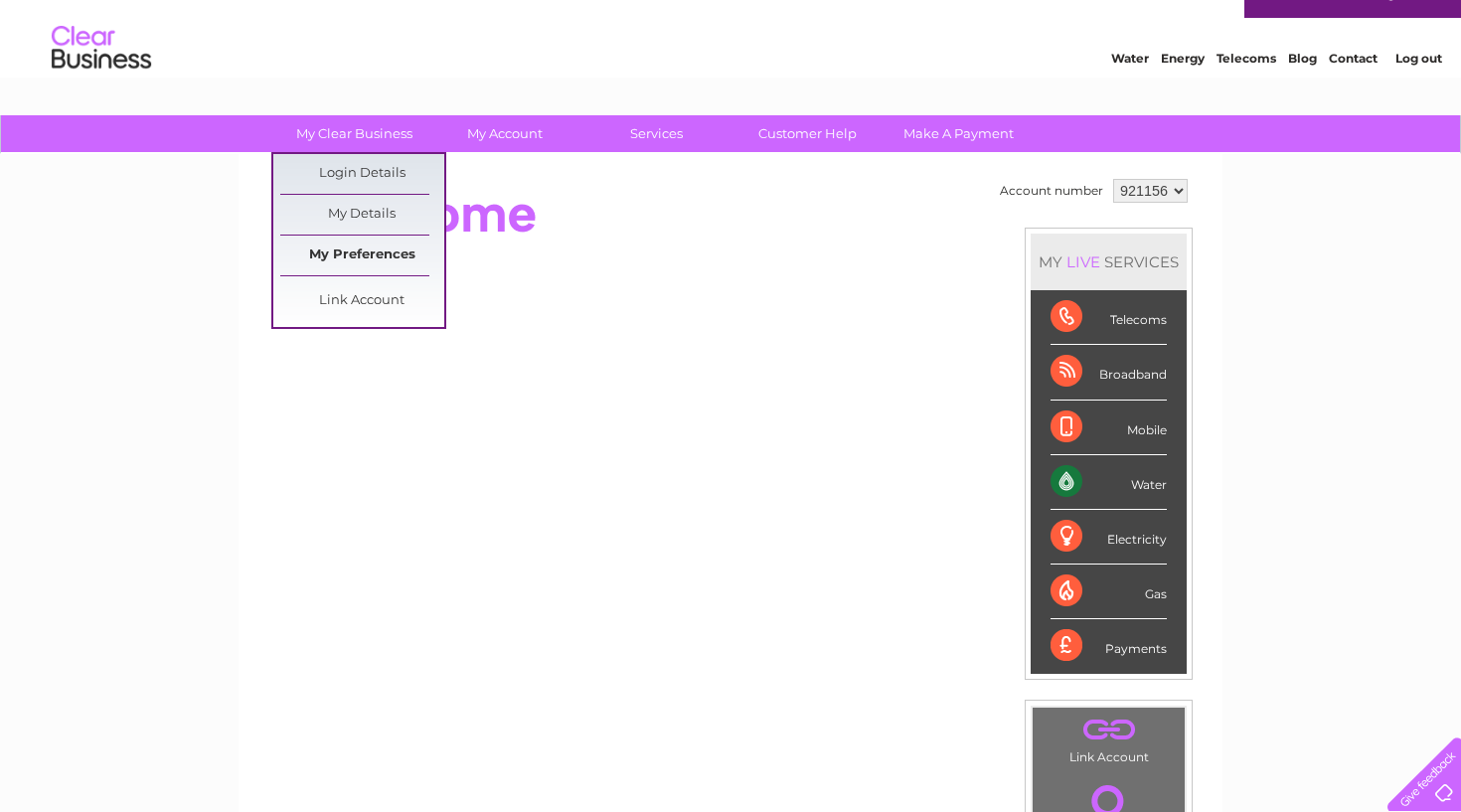click on "My Preferences" at bounding box center [362, 255] 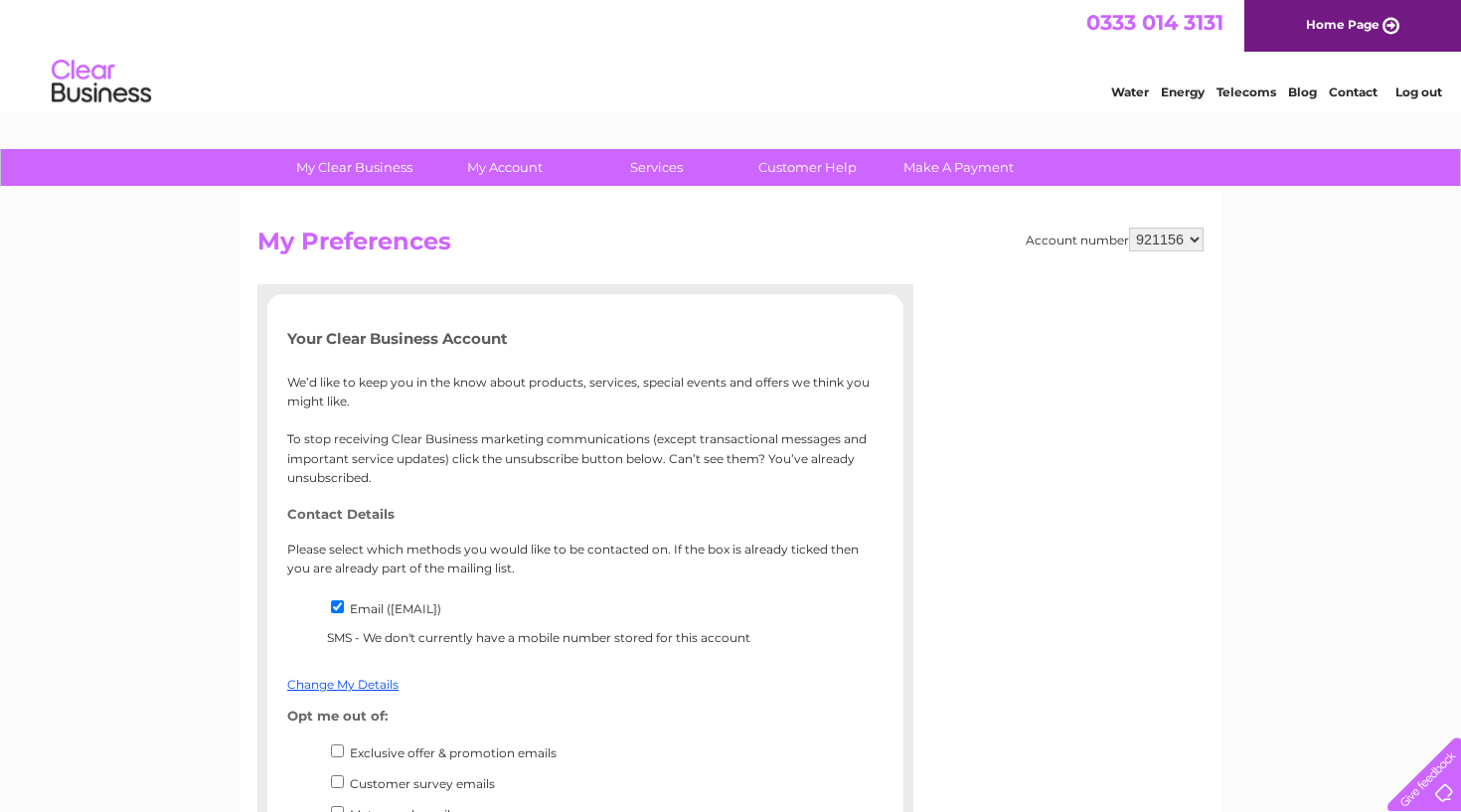 scroll, scrollTop: 0, scrollLeft: 0, axis: both 